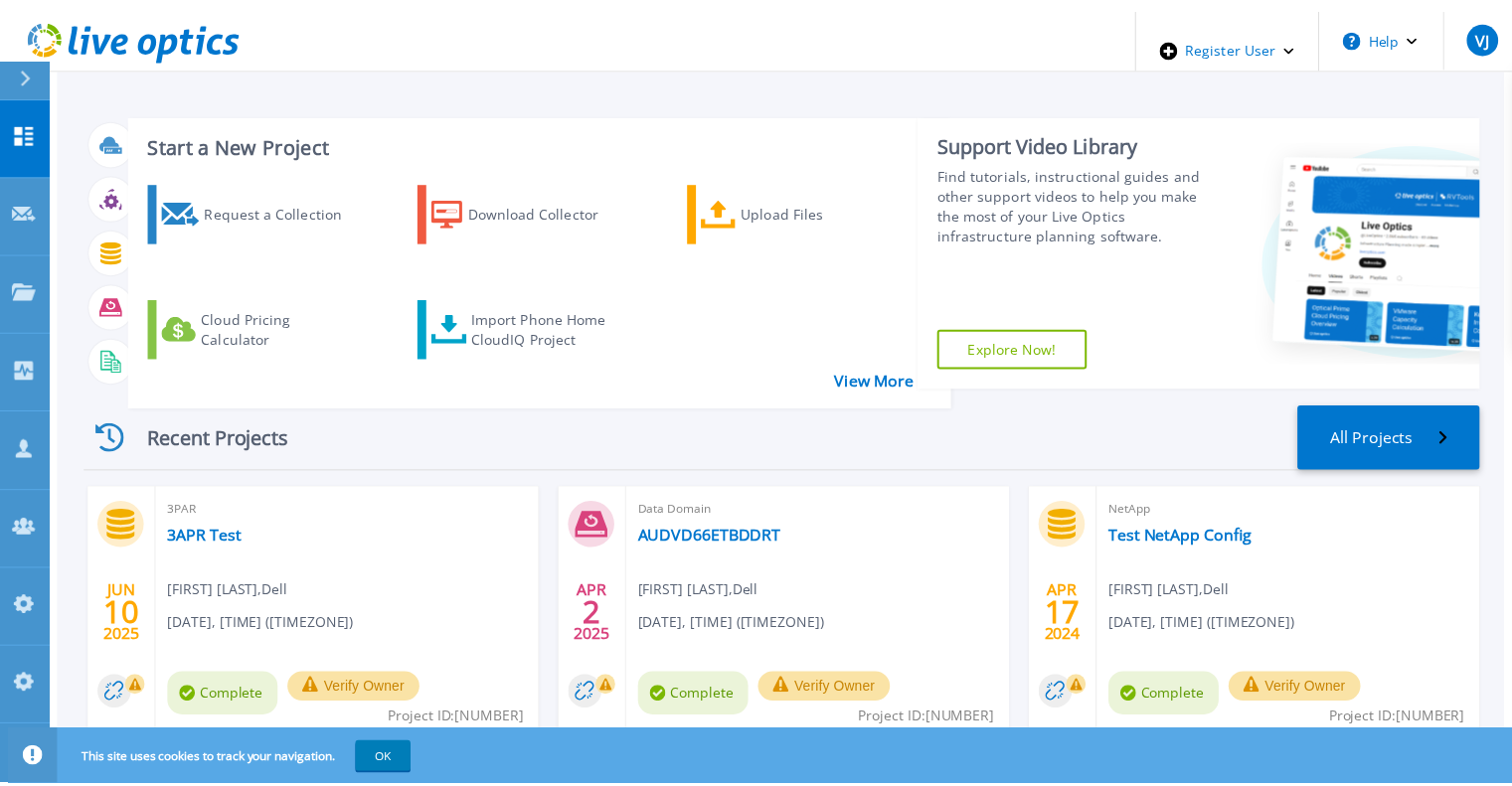scroll, scrollTop: 0, scrollLeft: 0, axis: both 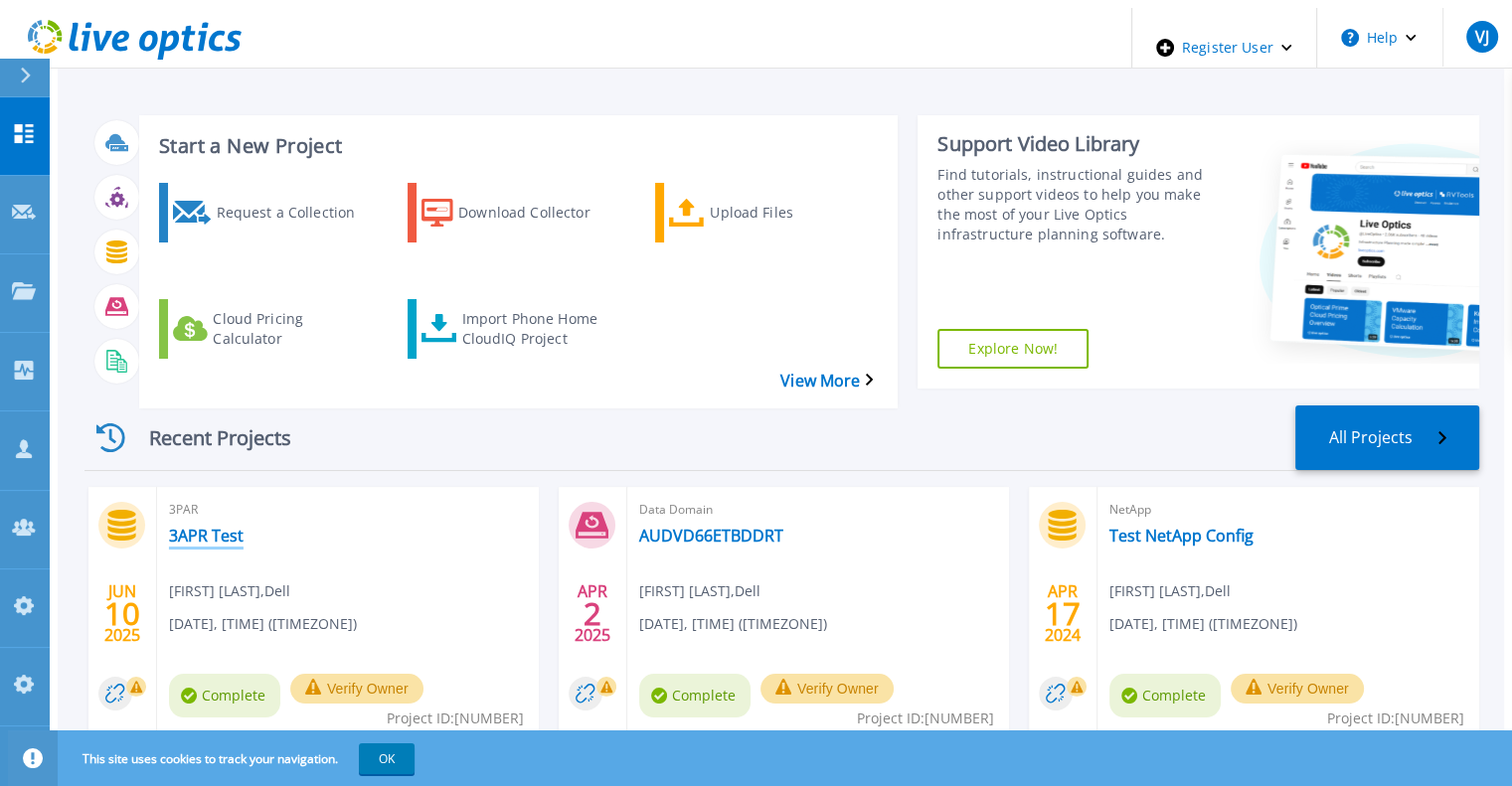 click on "3APR Test" at bounding box center [206, 536] 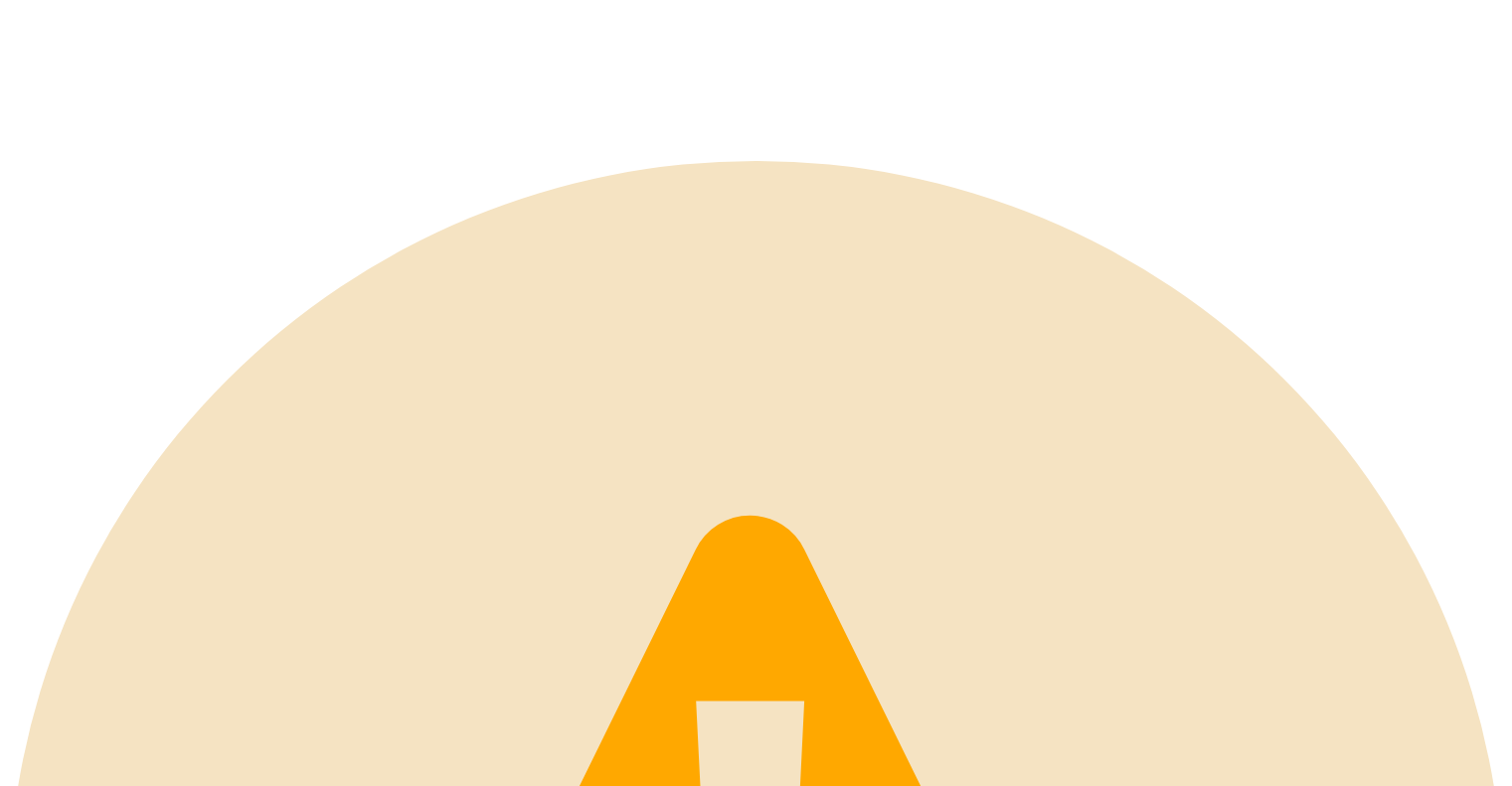 scroll, scrollTop: 0, scrollLeft: 0, axis: both 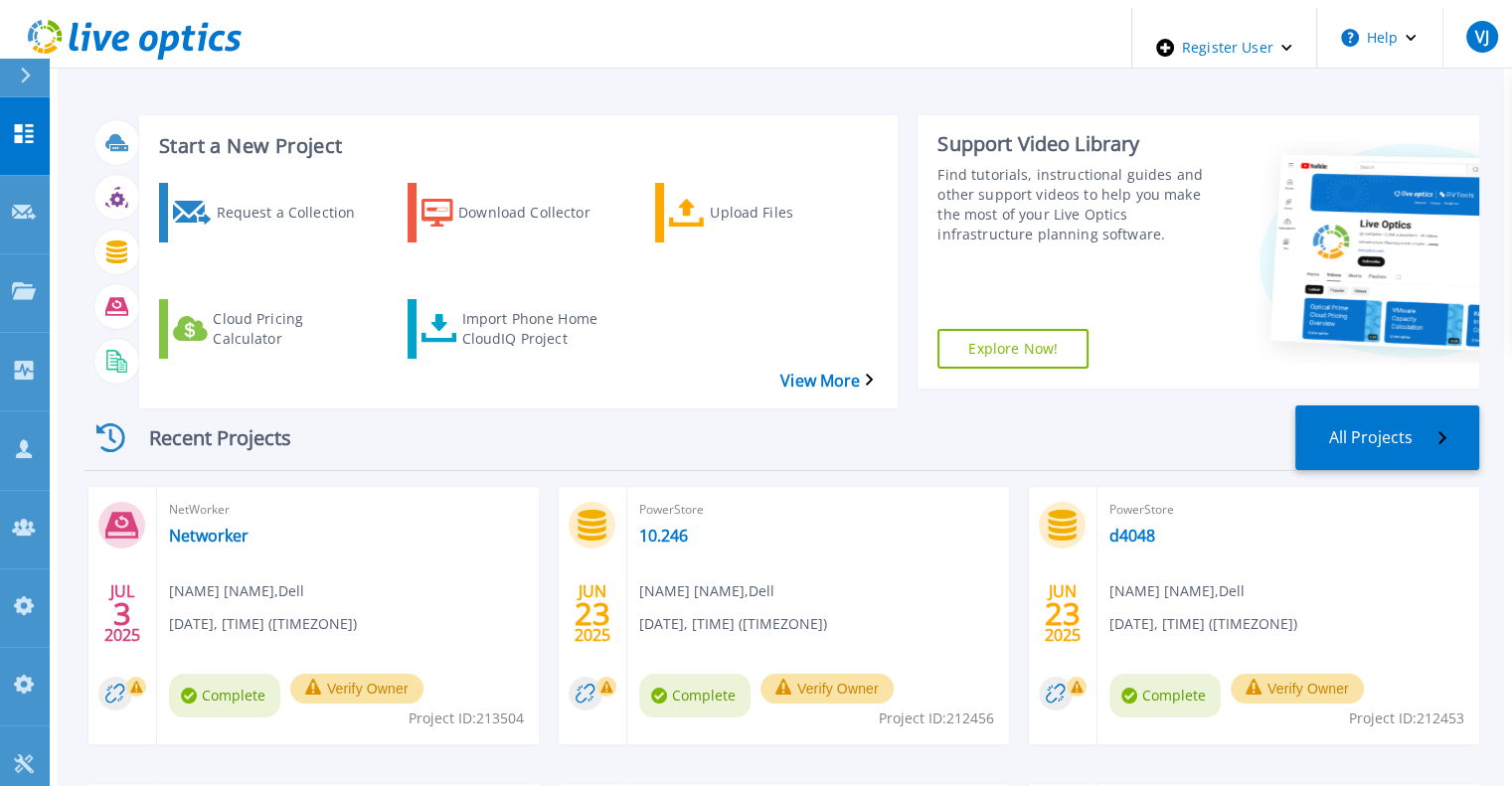 click at bounding box center [25, 78] 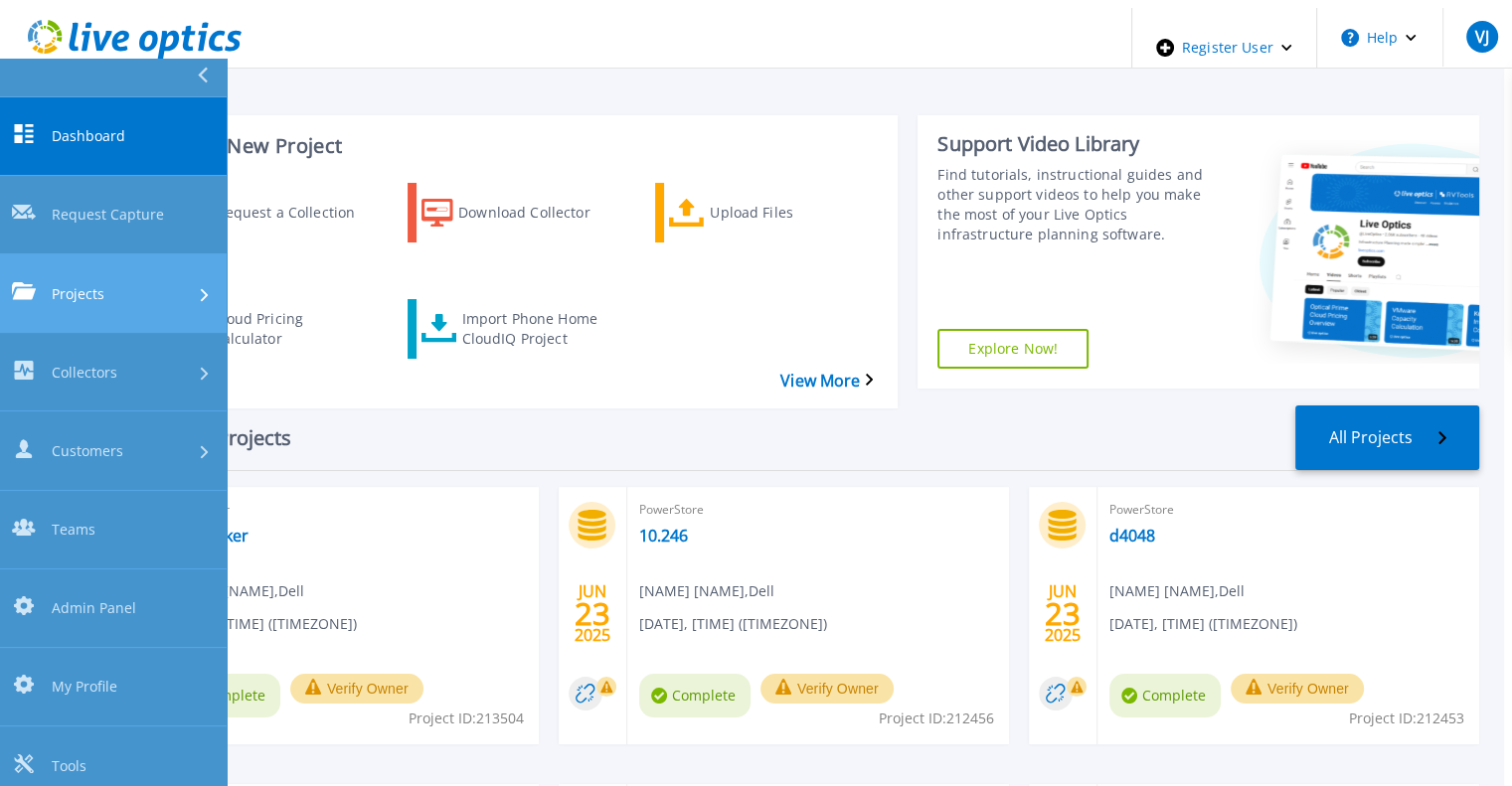 click on "Projects" at bounding box center (78, 293) 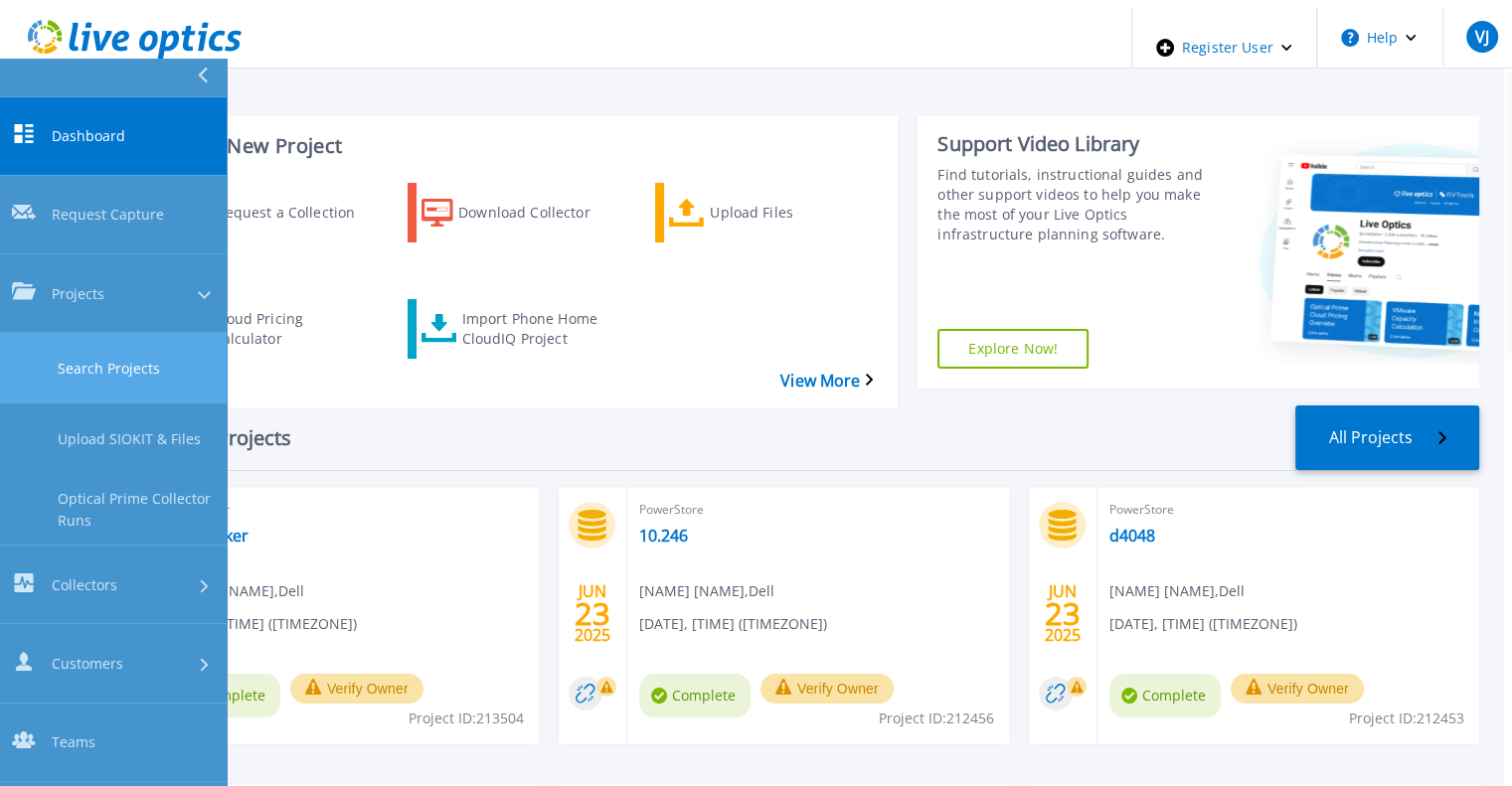 click on "Search Projects" at bounding box center [113, 368] 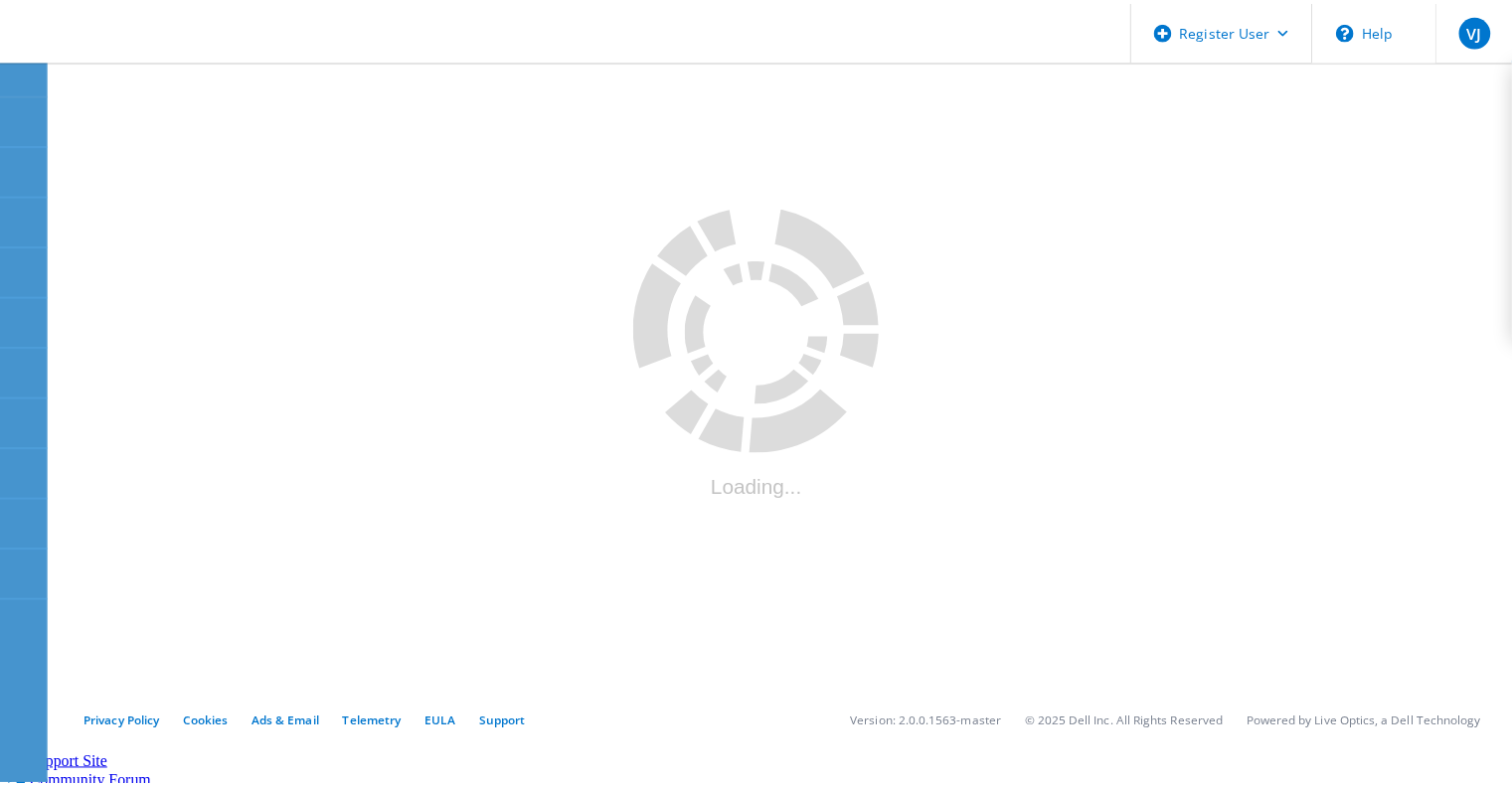 scroll, scrollTop: 0, scrollLeft: 0, axis: both 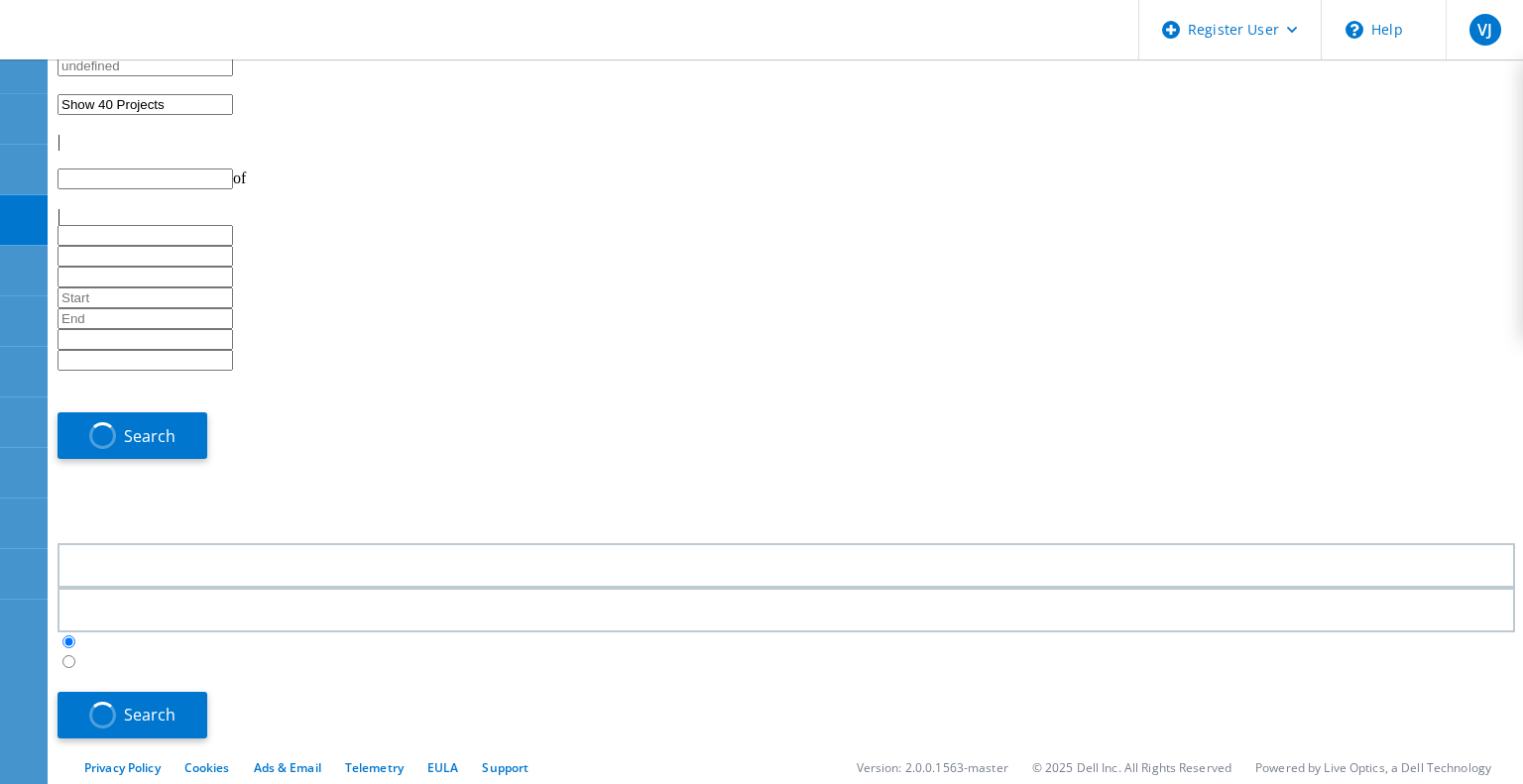 type on "1" 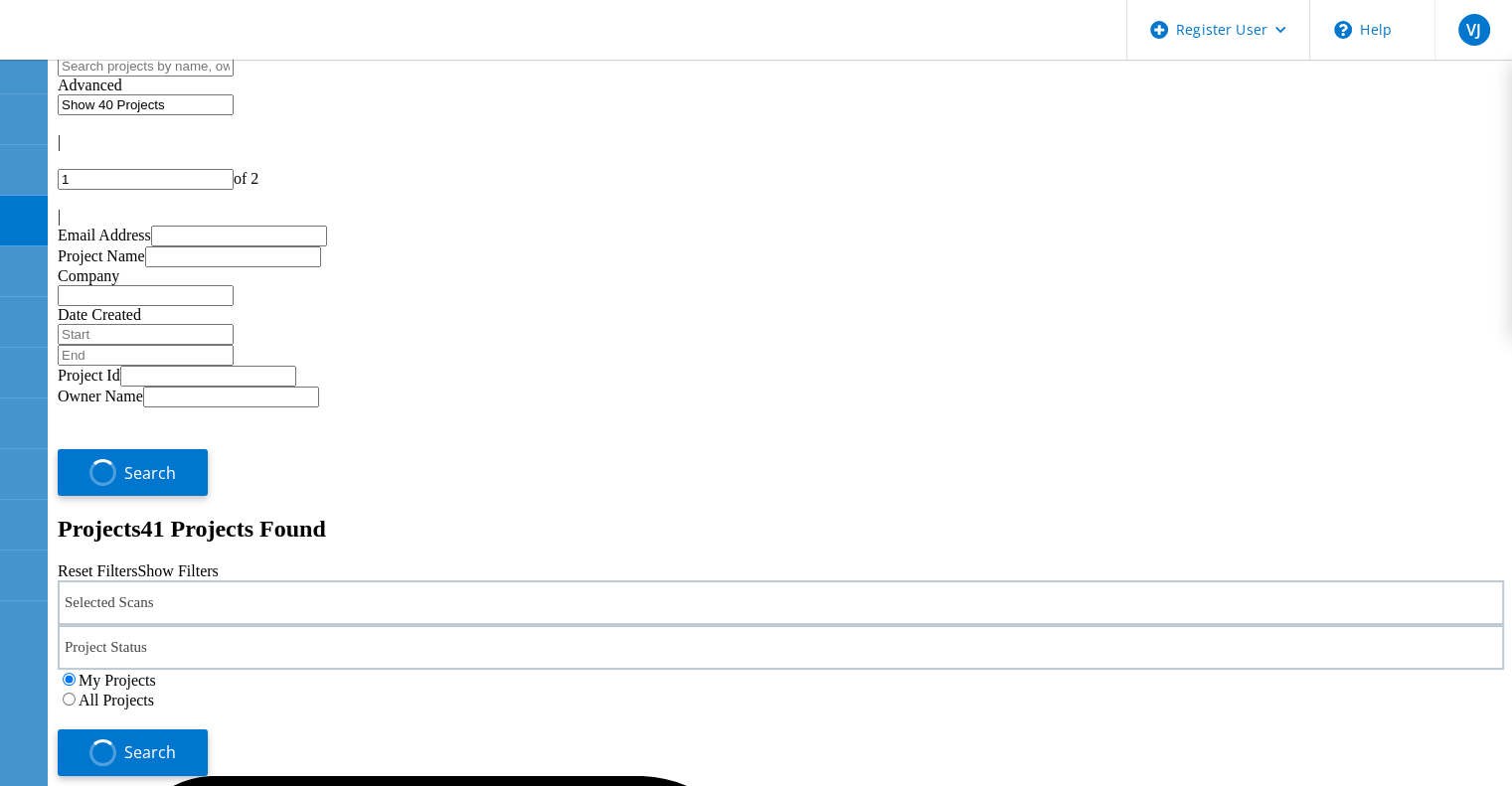 click on "All Projects" 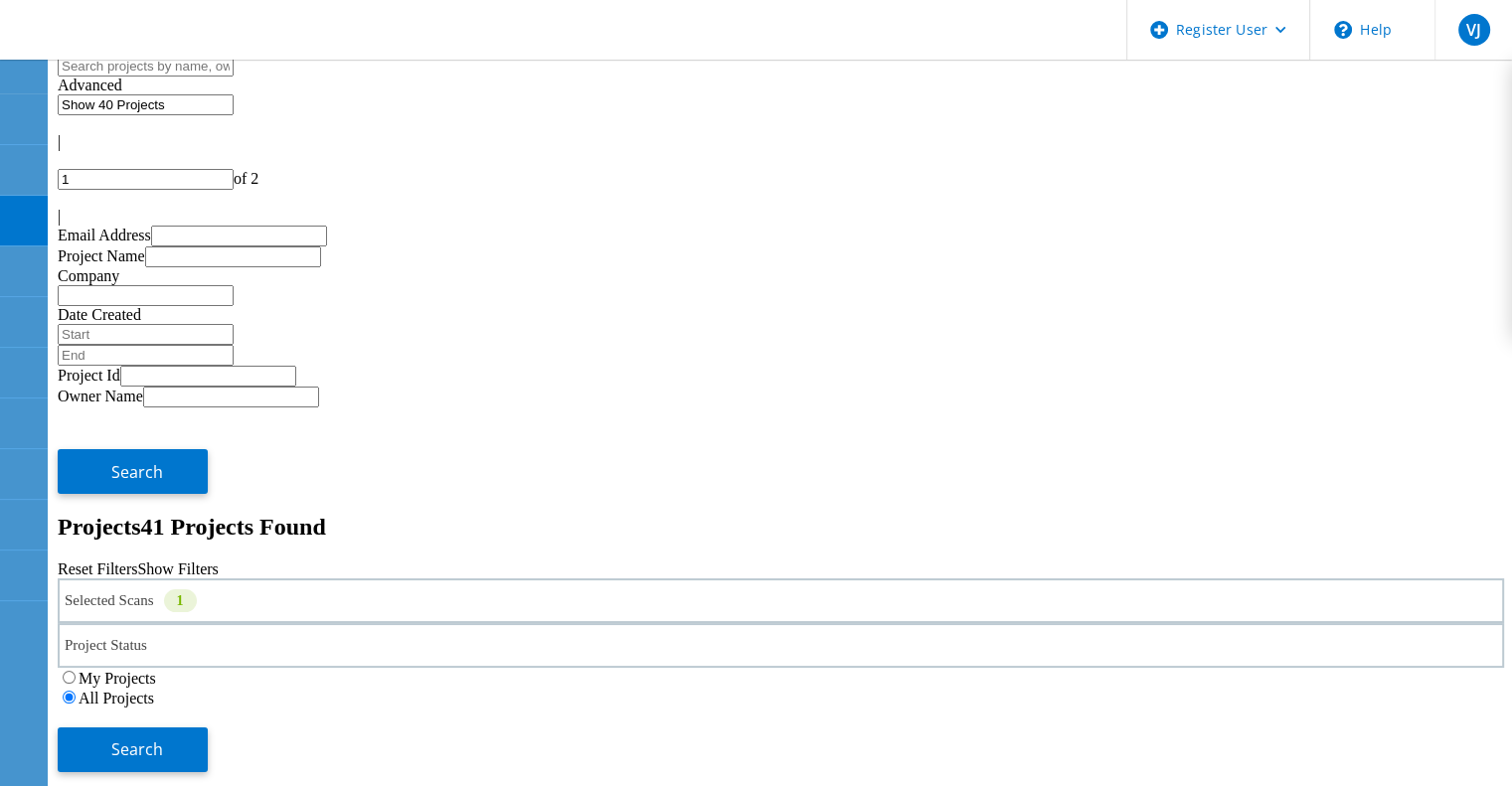 click on "All Projects" 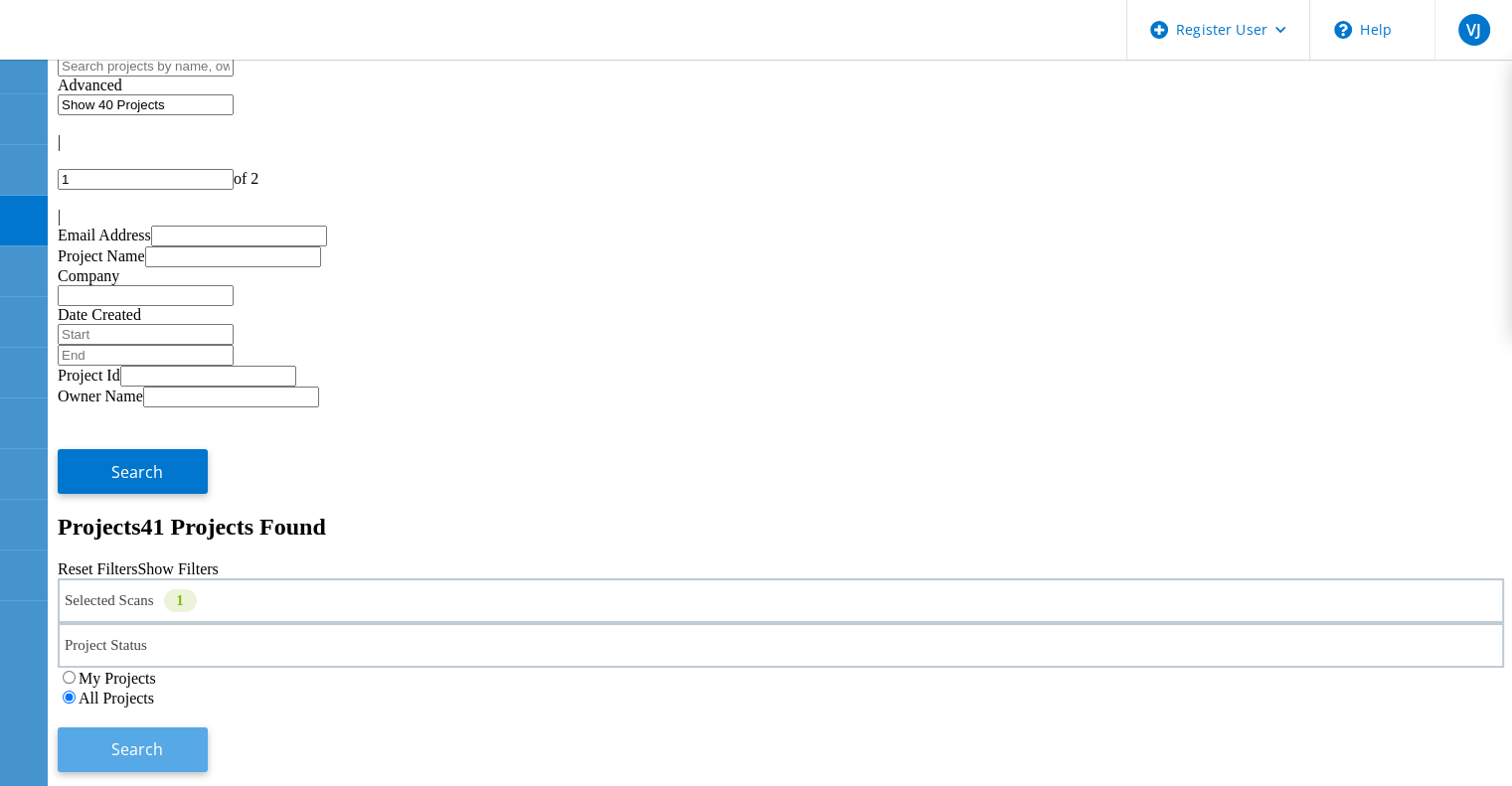 click on "Search" 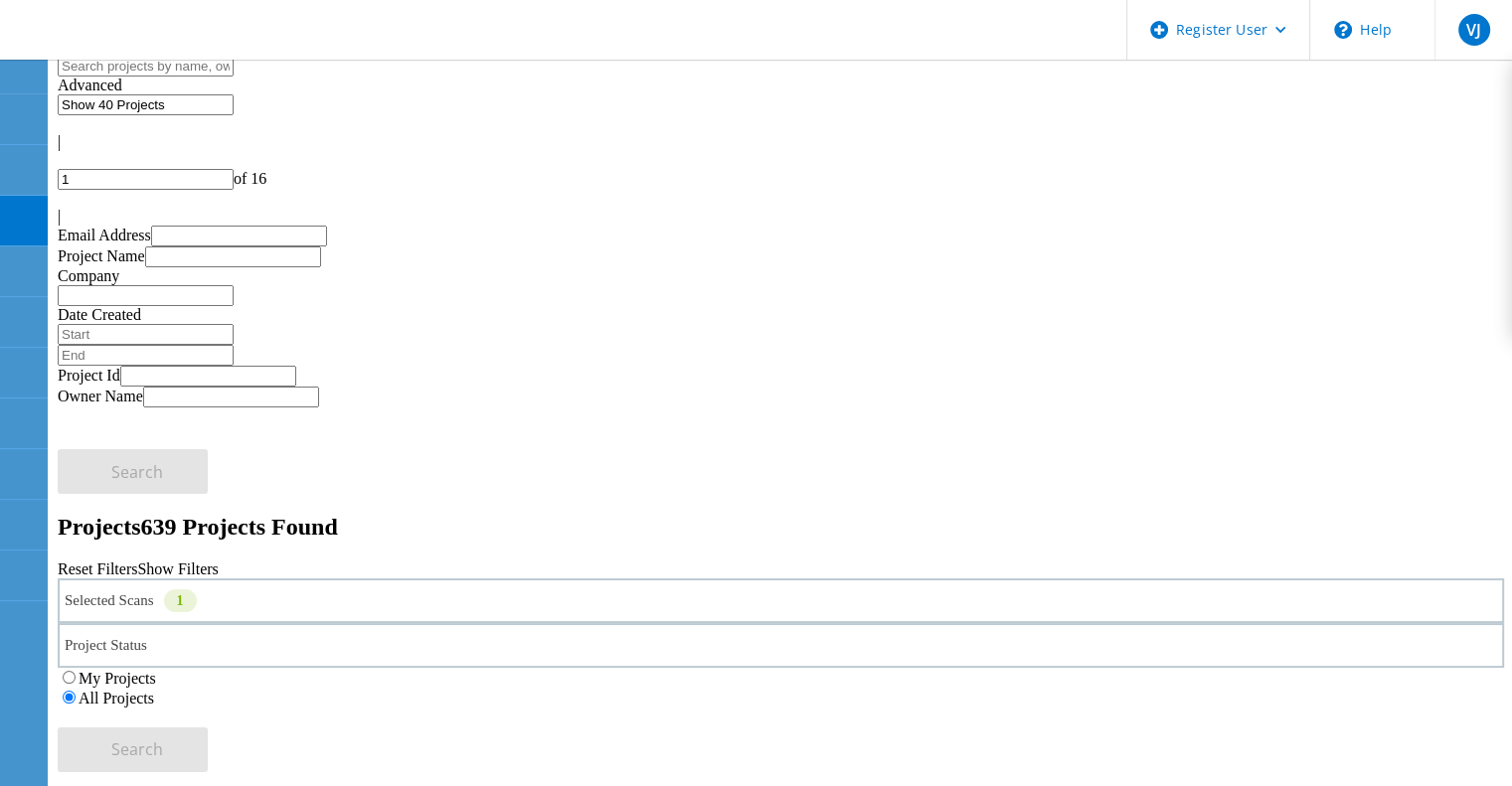 click on "Selected Scans   1" 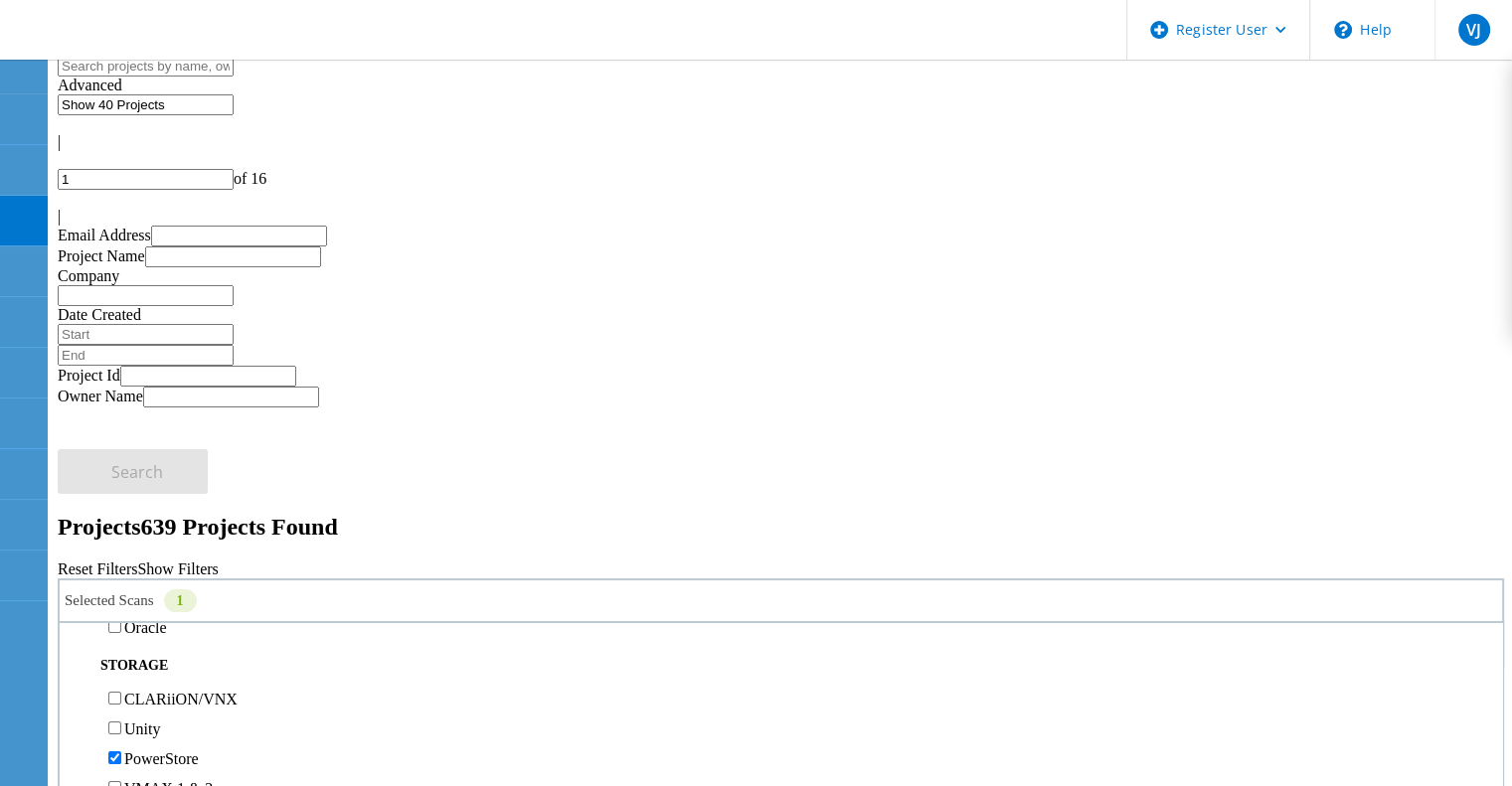scroll, scrollTop: 344, scrollLeft: 0, axis: vertical 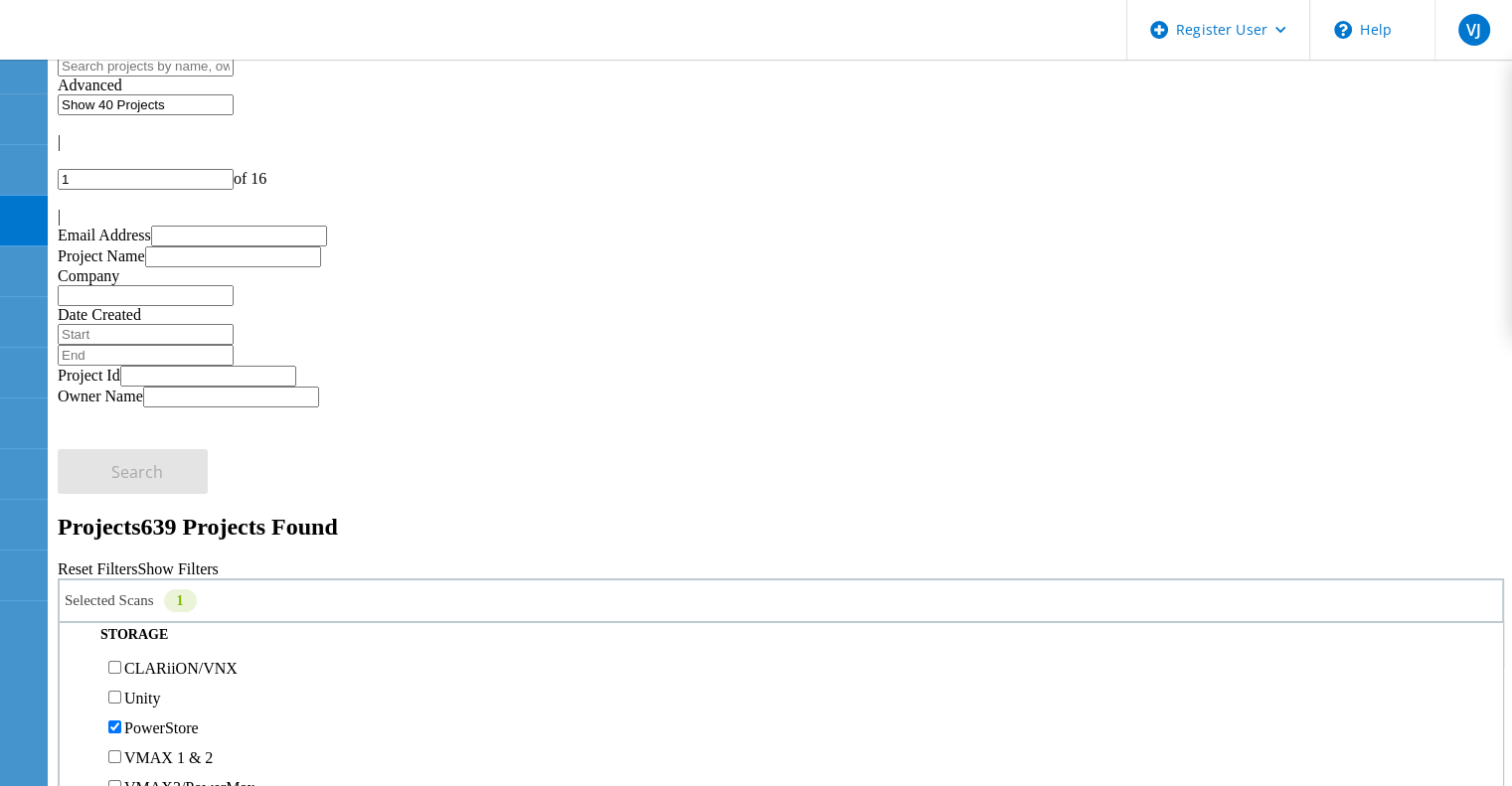 click on "PowerStore" 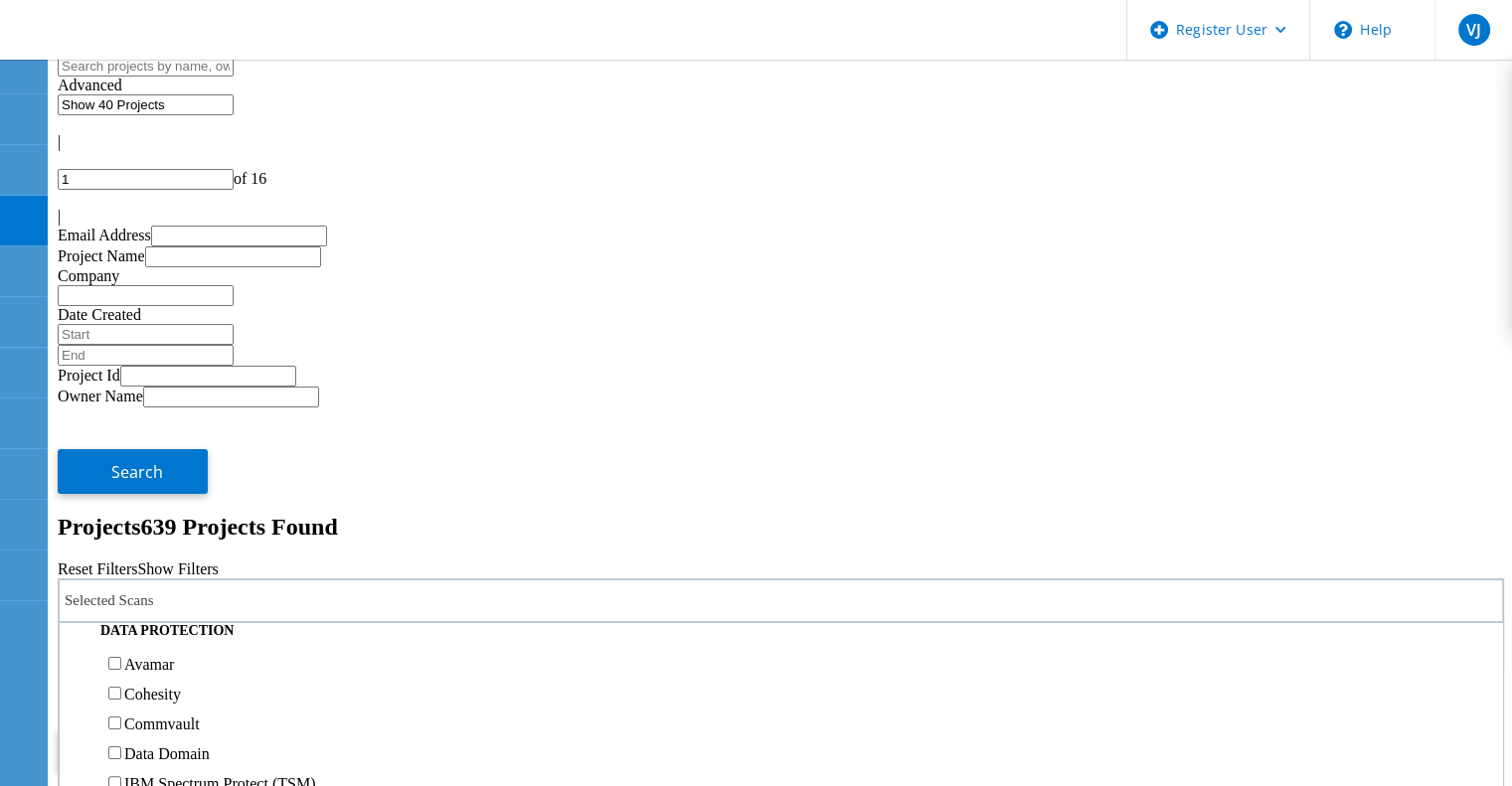 scroll, scrollTop: 812, scrollLeft: 0, axis: vertical 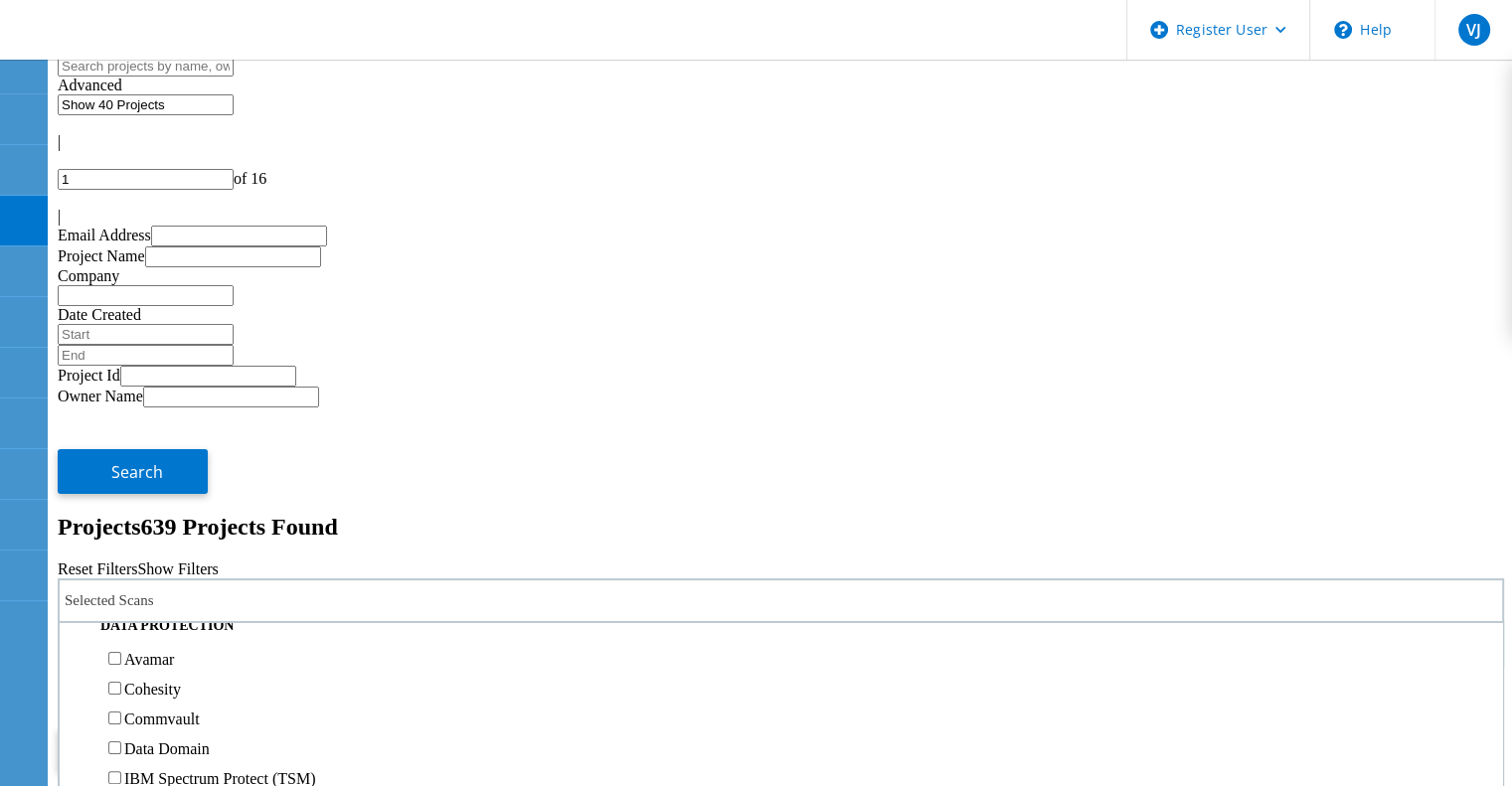 click on "Pure" 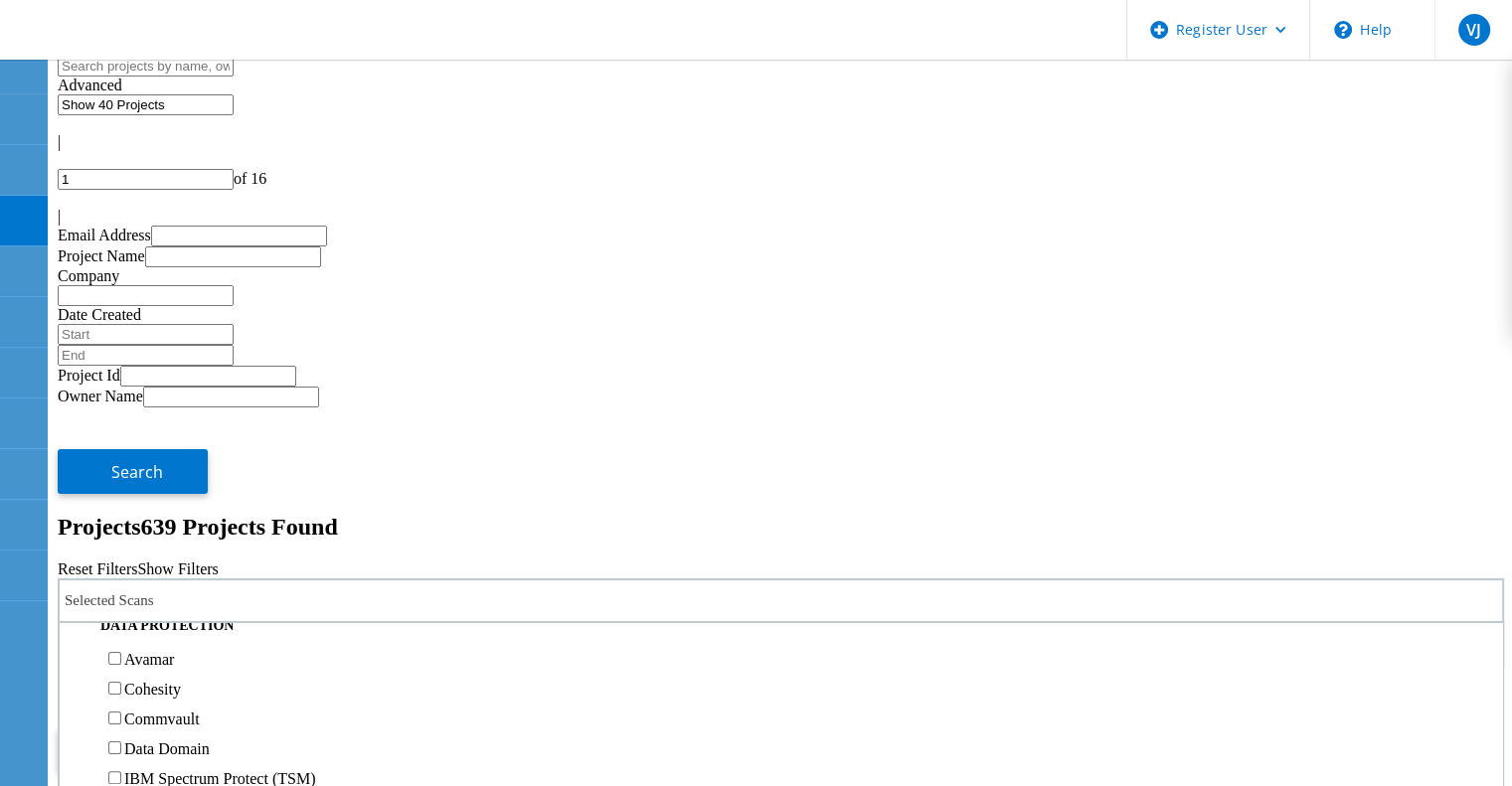 click on "Pure" at bounding box center (114, 527) 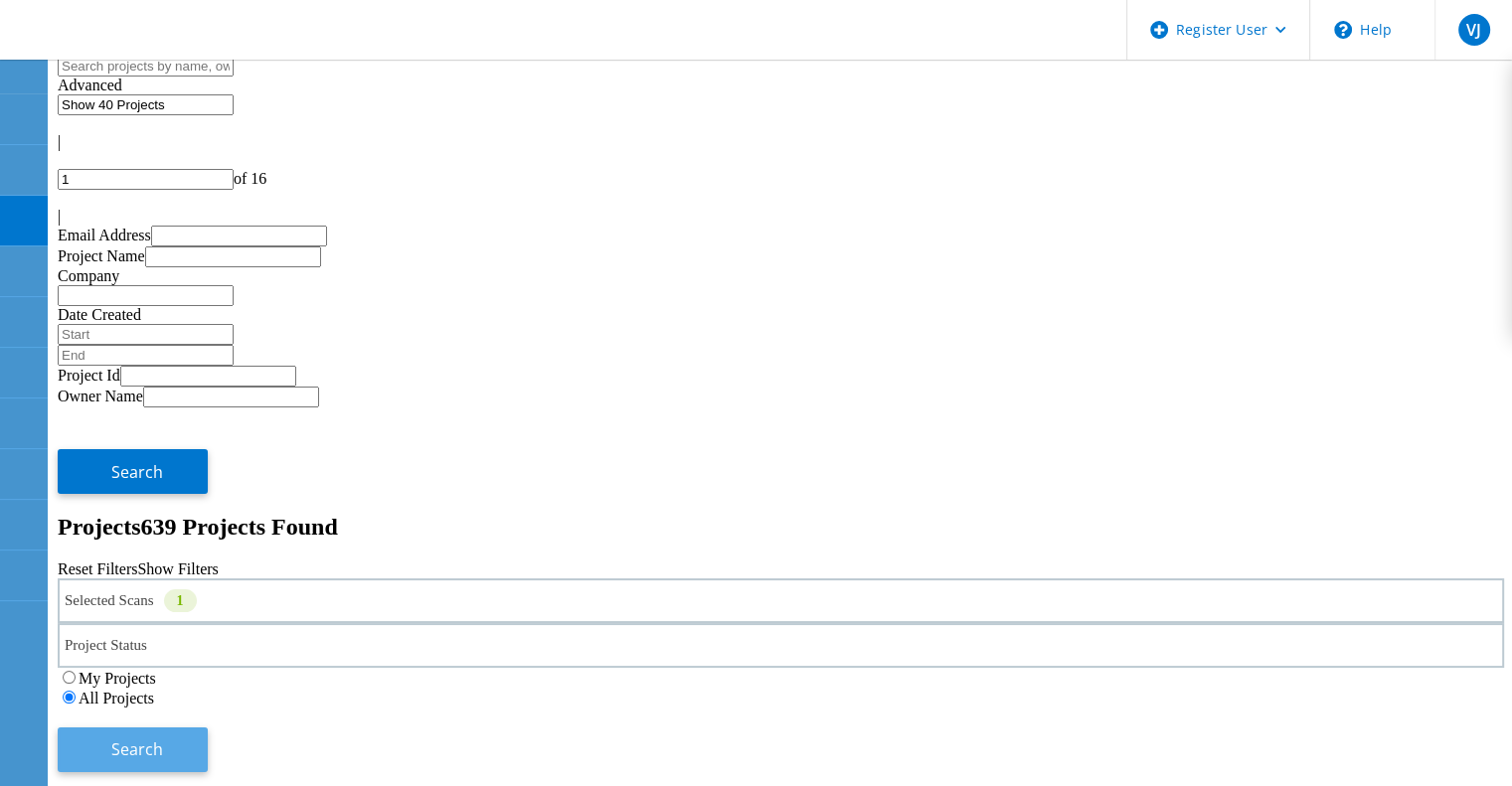 click on "Search" 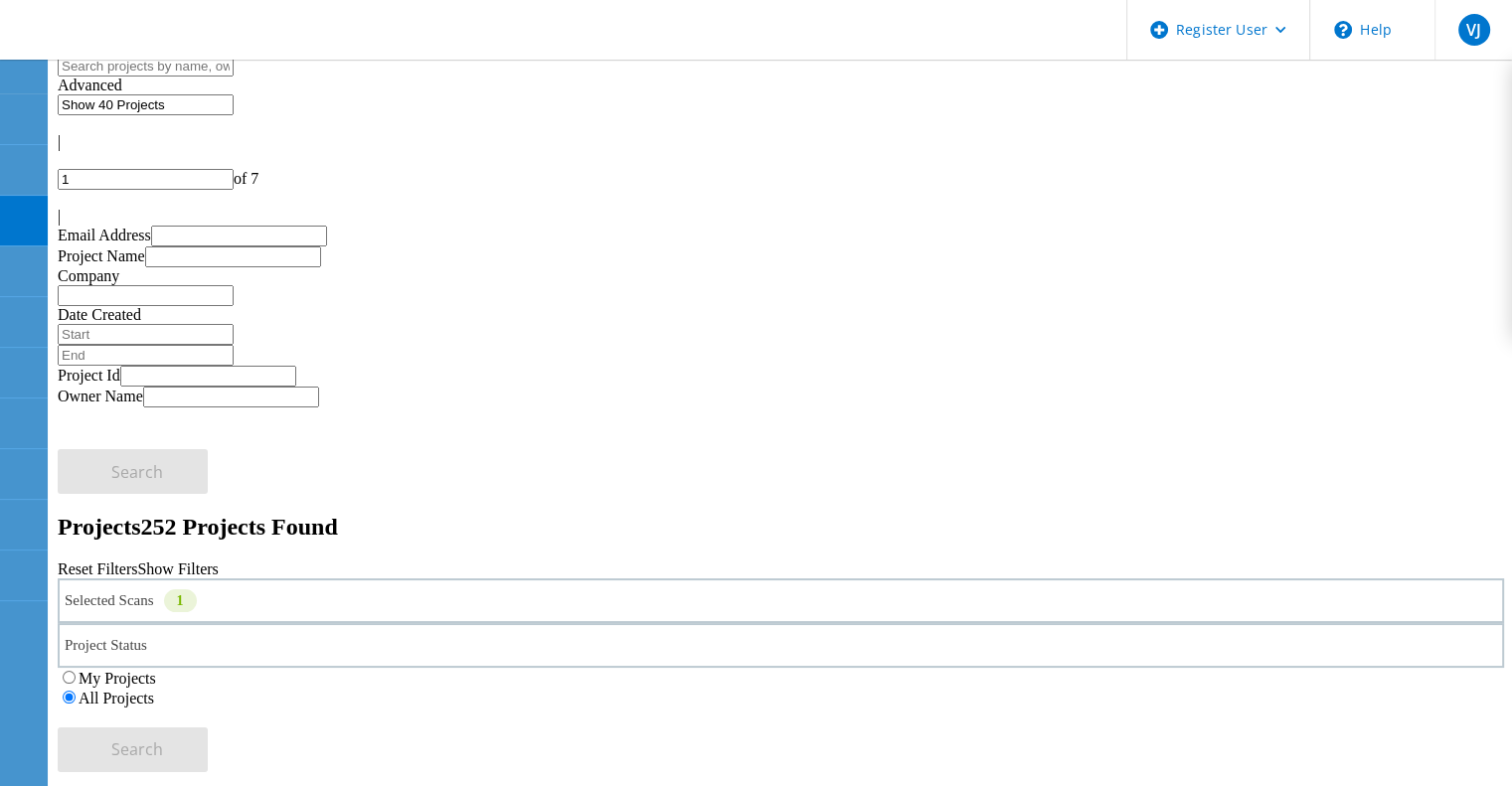 click on "Test" 